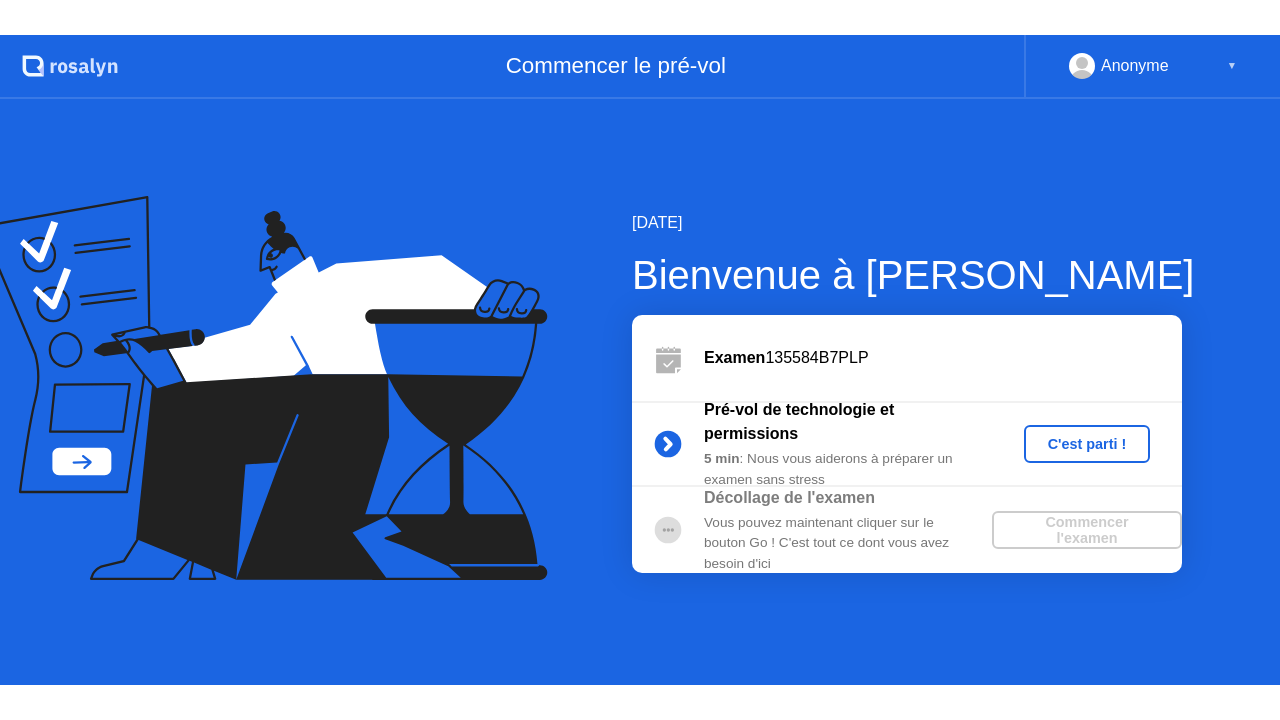 scroll, scrollTop: 0, scrollLeft: 0, axis: both 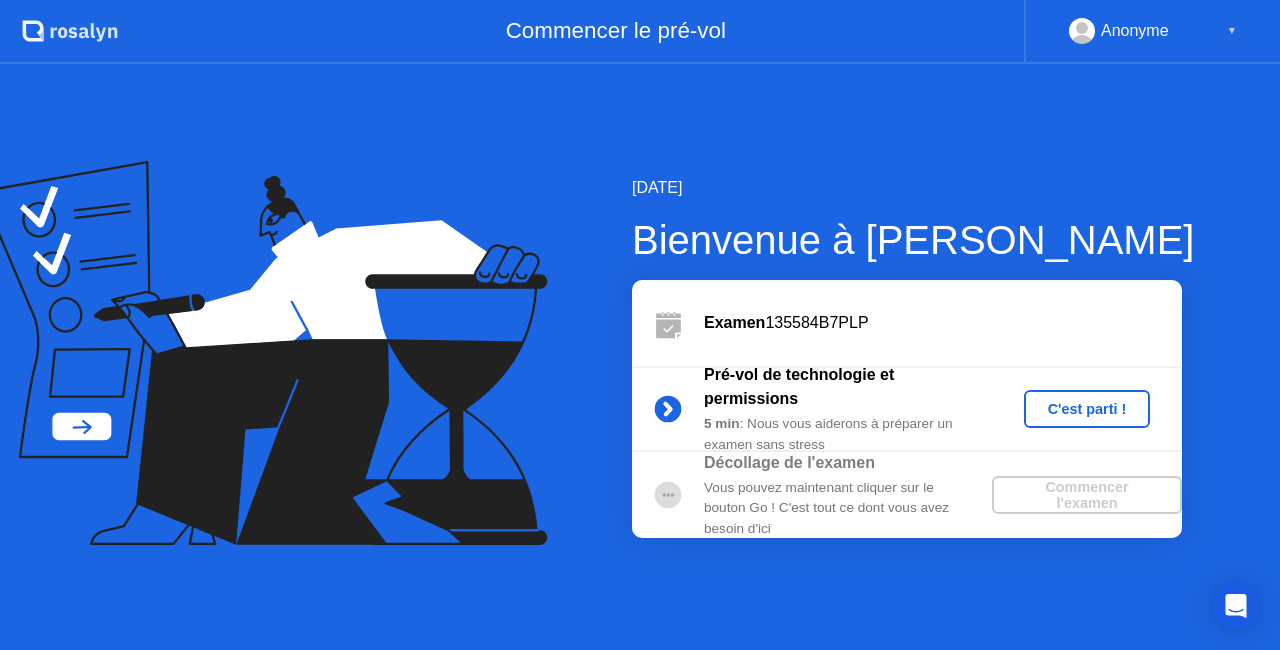 click on "C'est parti !" 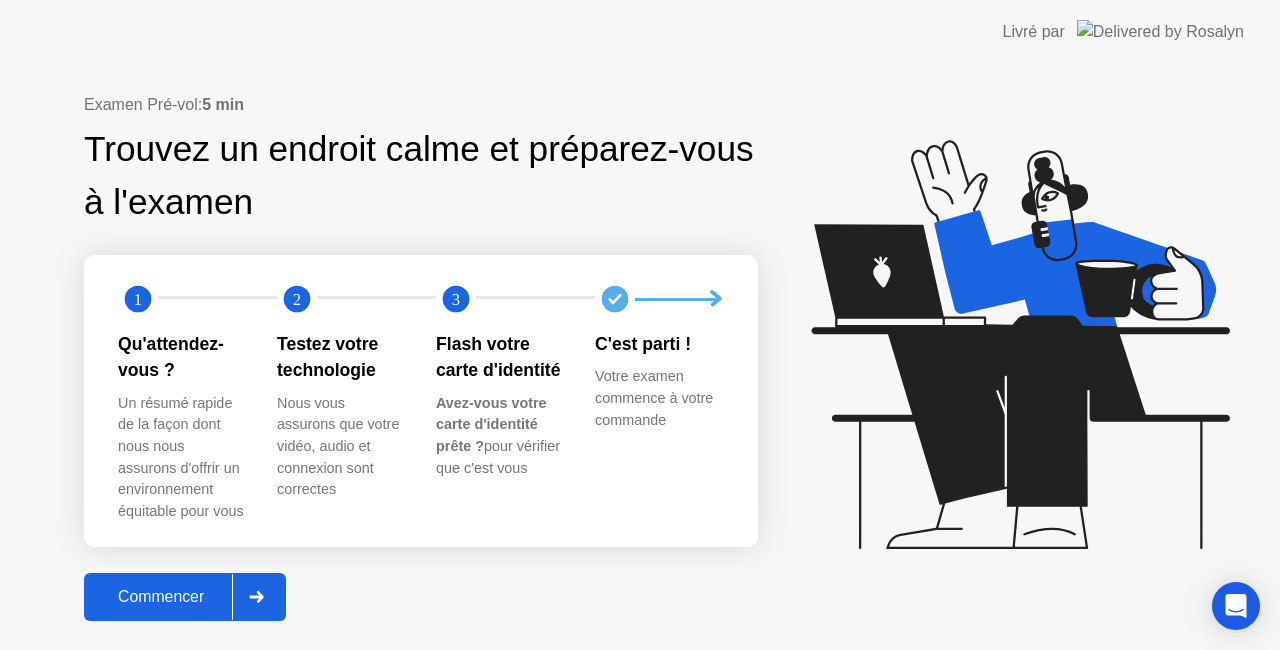 click on "Commencer" 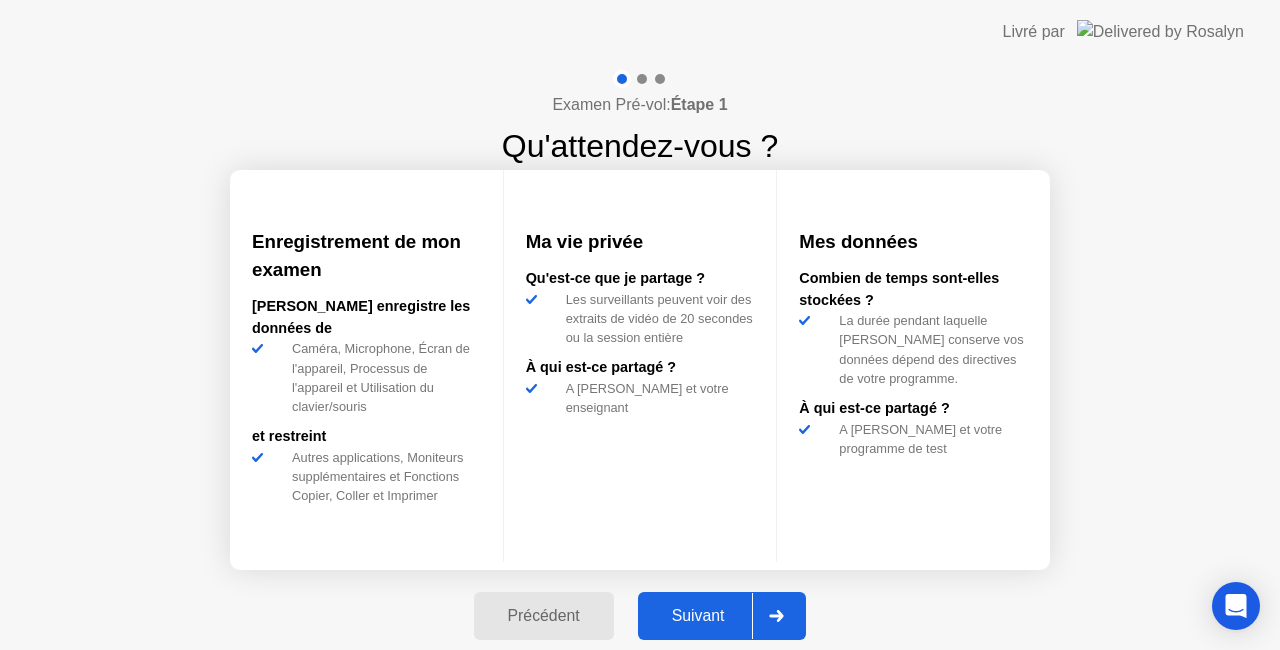 click on "Suivant" 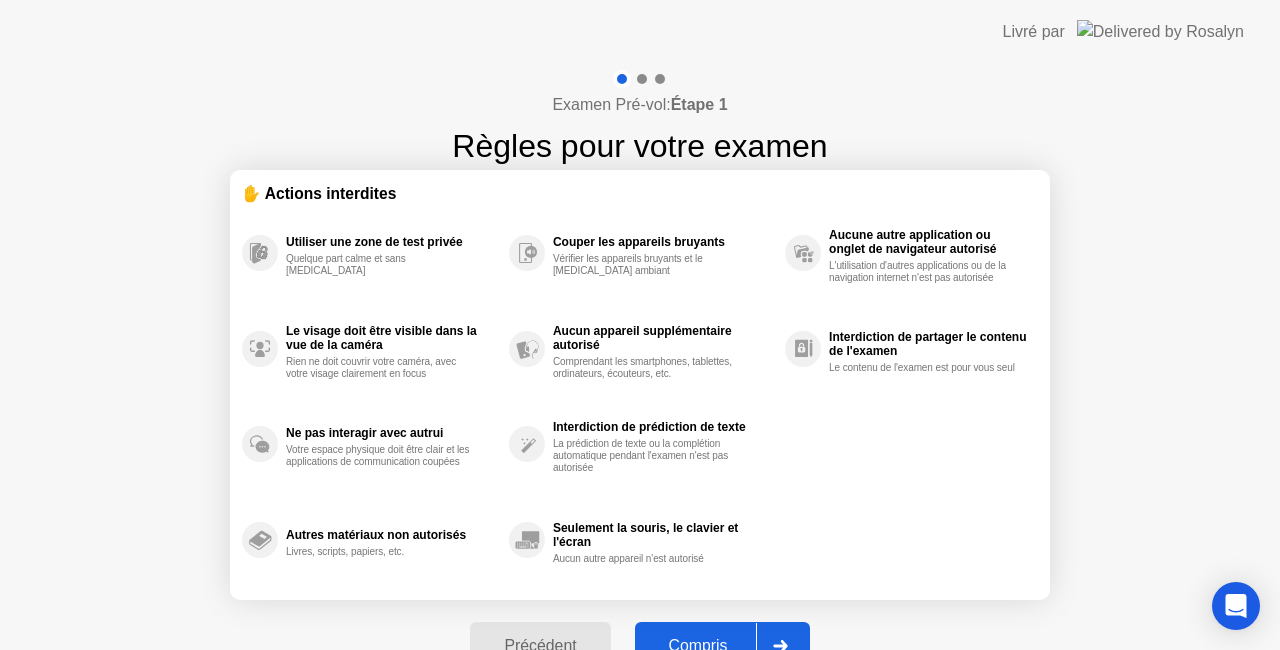 click on "Compris" 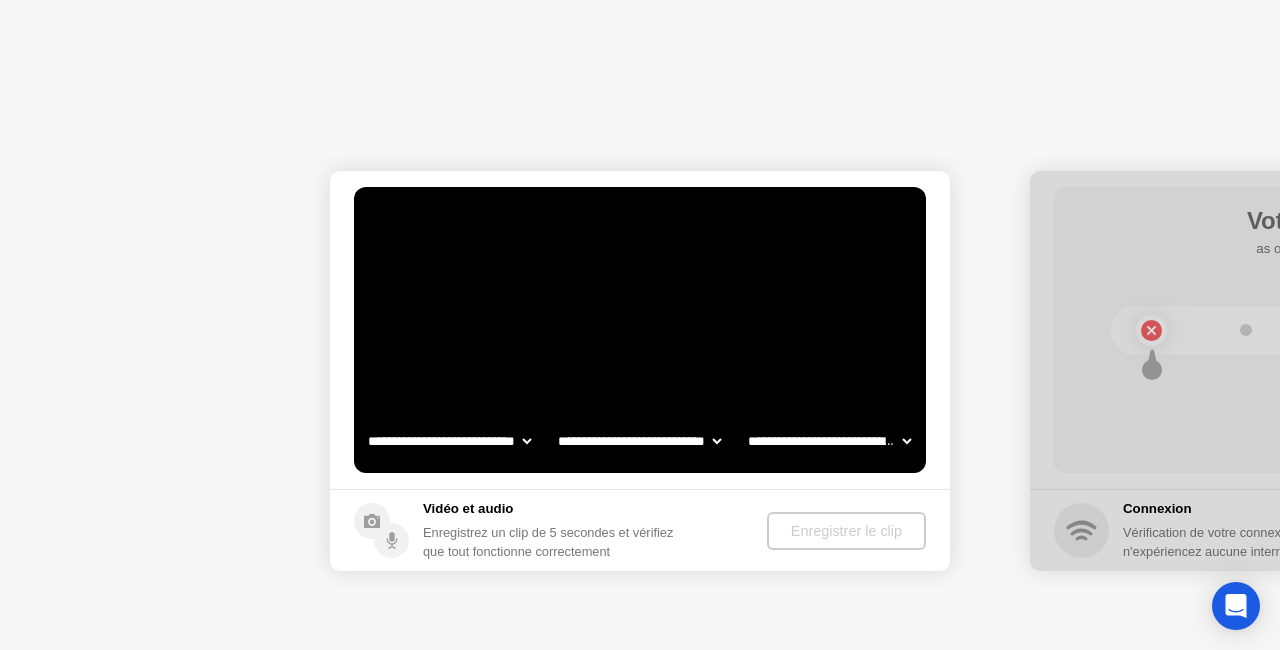 select on "**********" 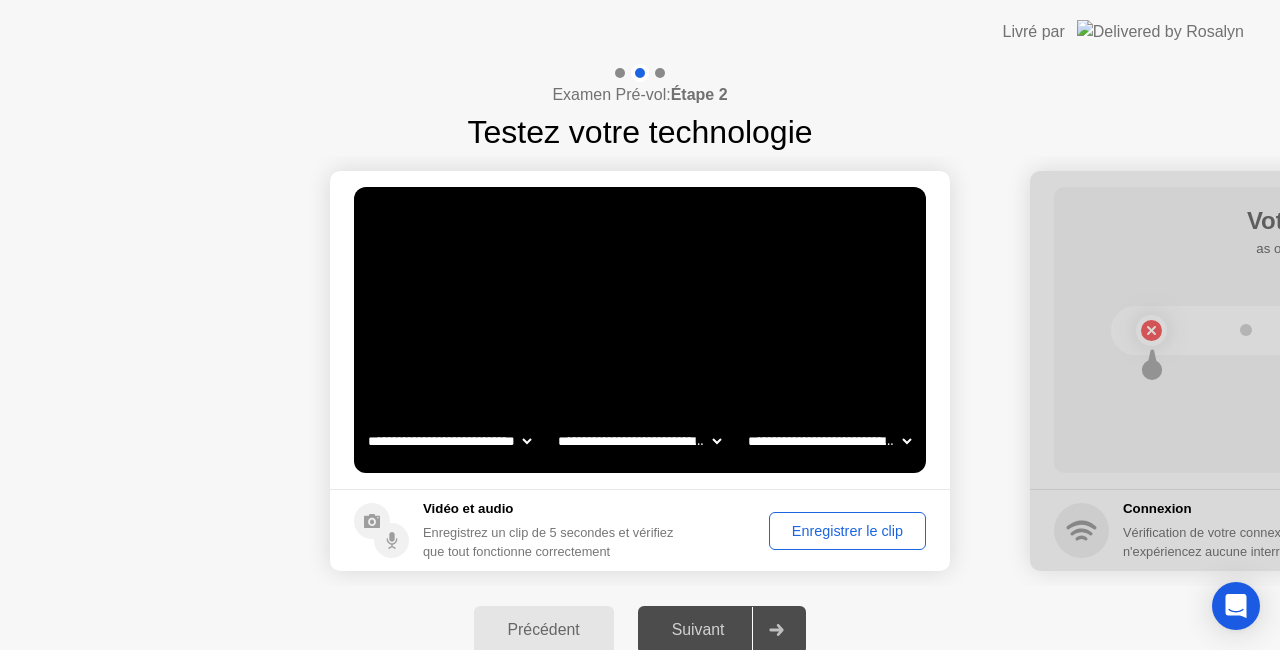 click on "Enregistrer le clip" 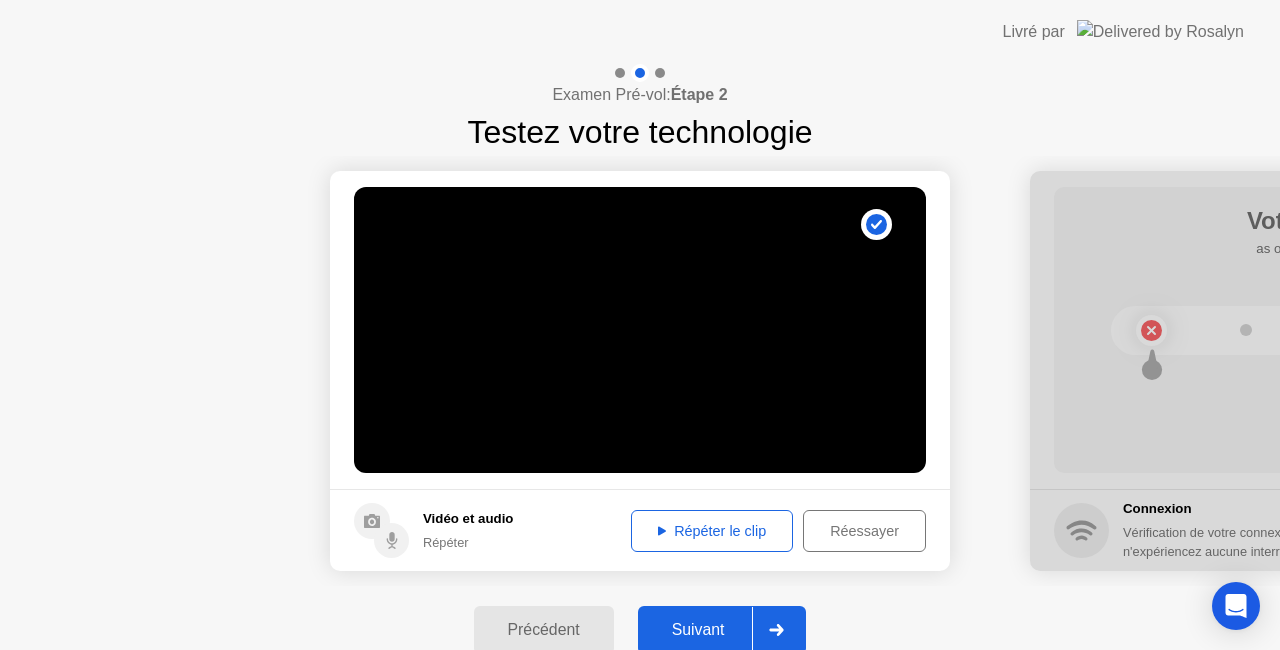 click on "Répéter le clip" 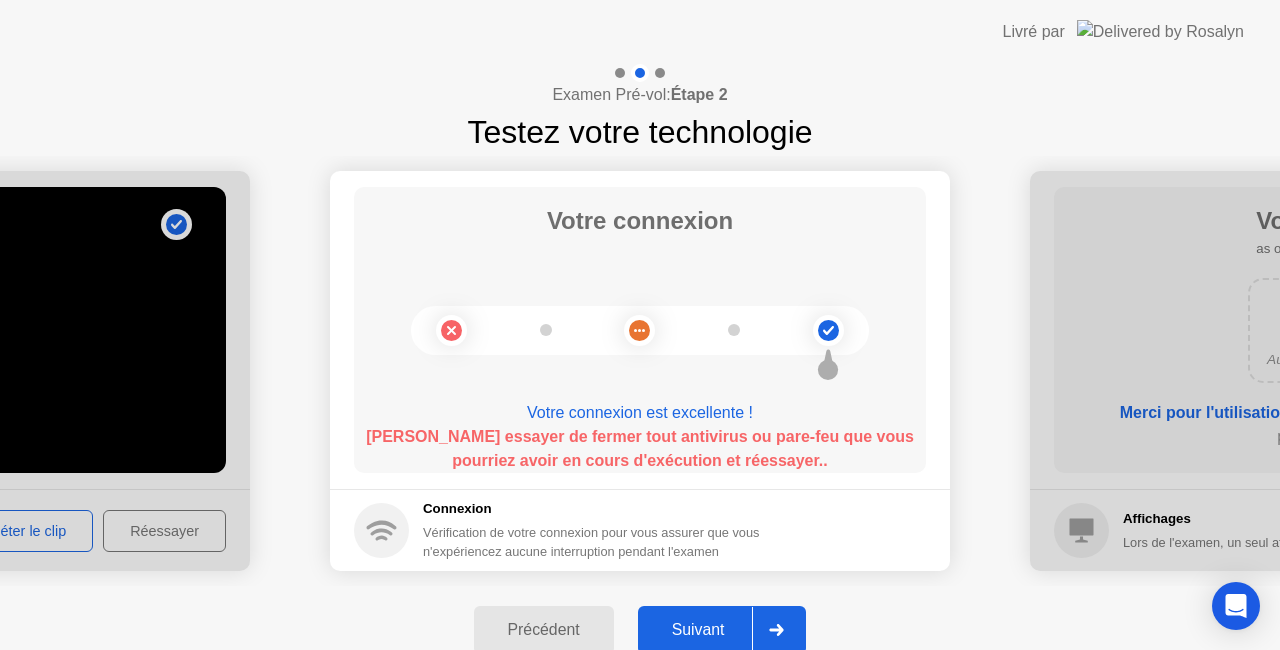click on "Suivant" 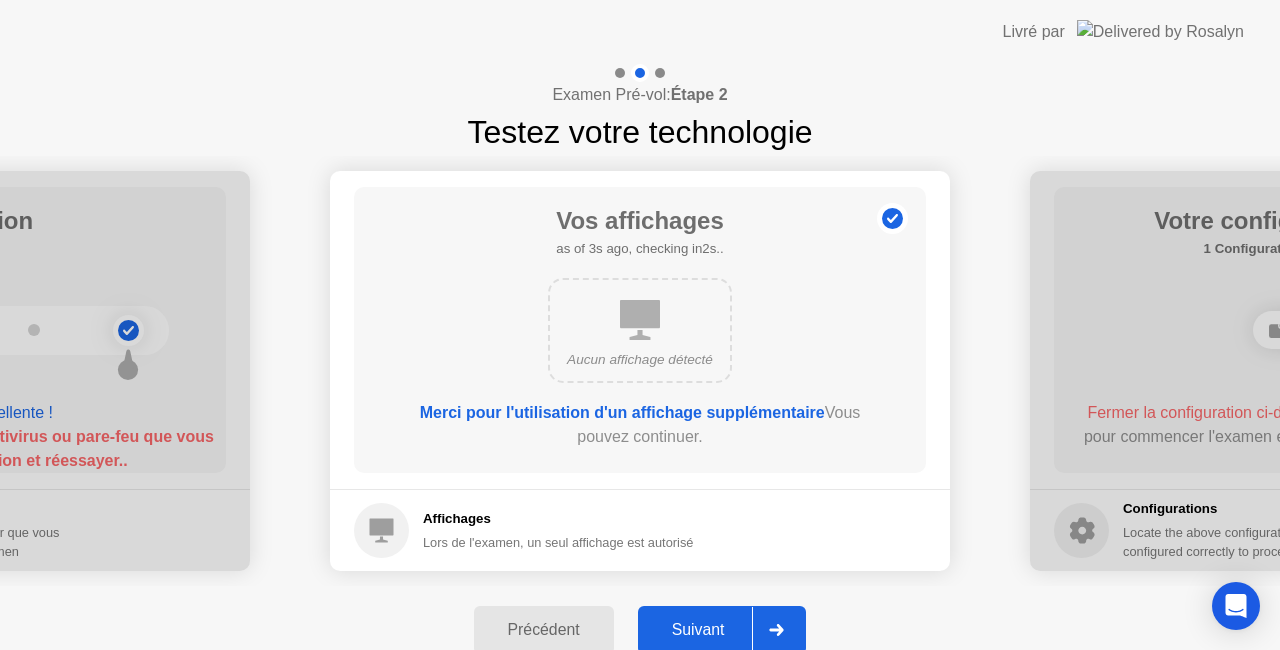 click on "Suivant" 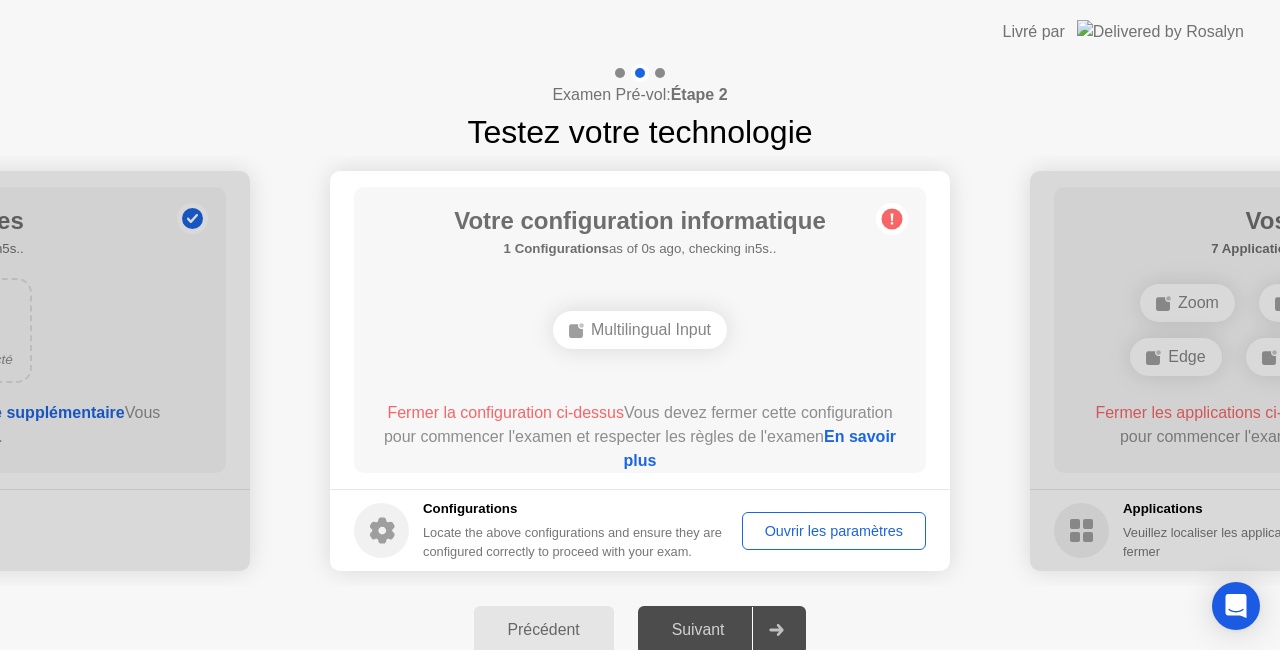 click on "Ouvrir les paramètres" 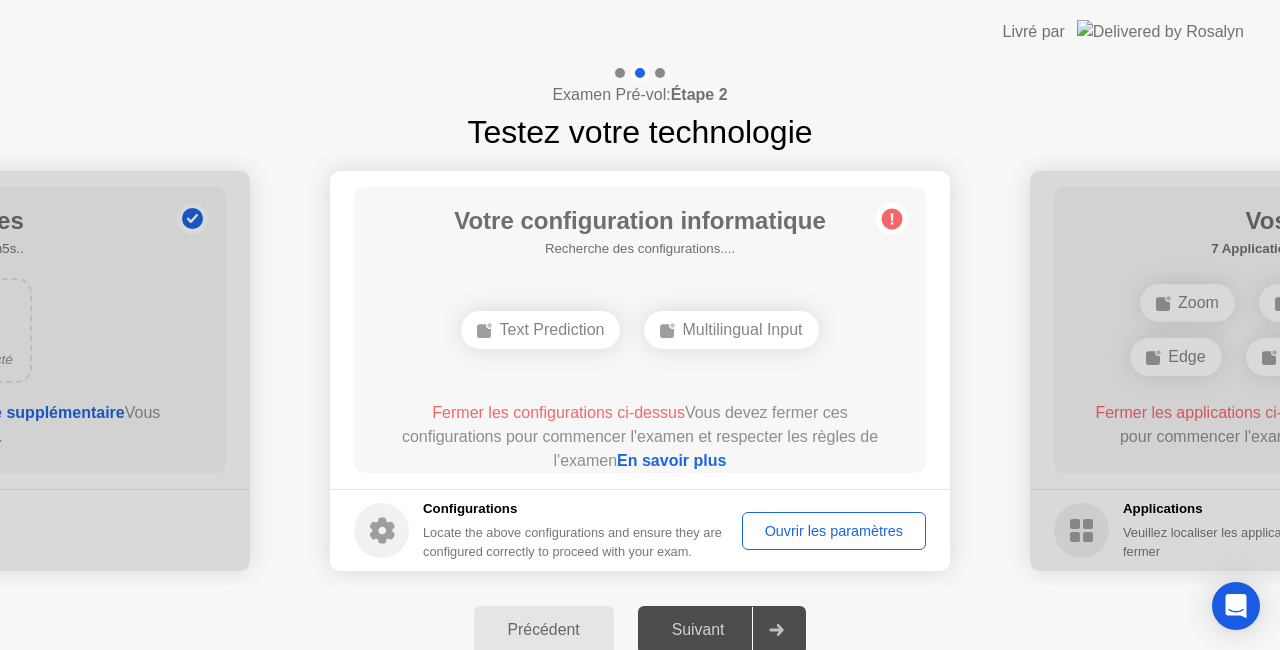 click on "Ouvrir les paramètres" 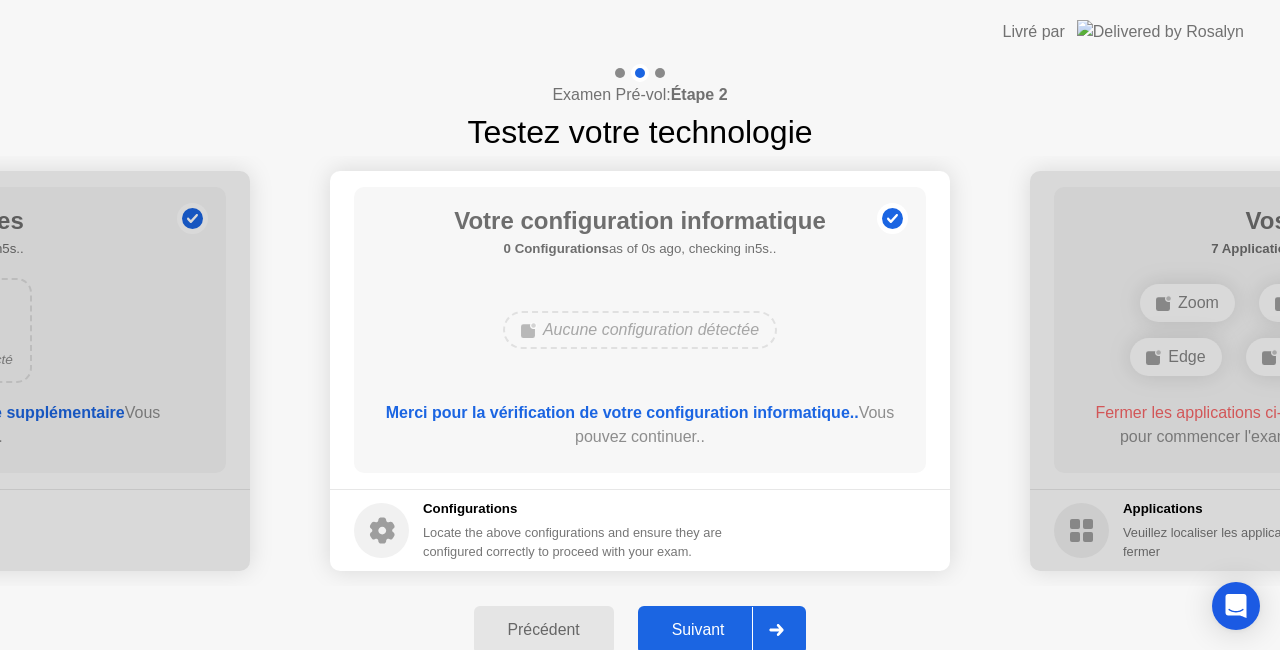 click on "**********" 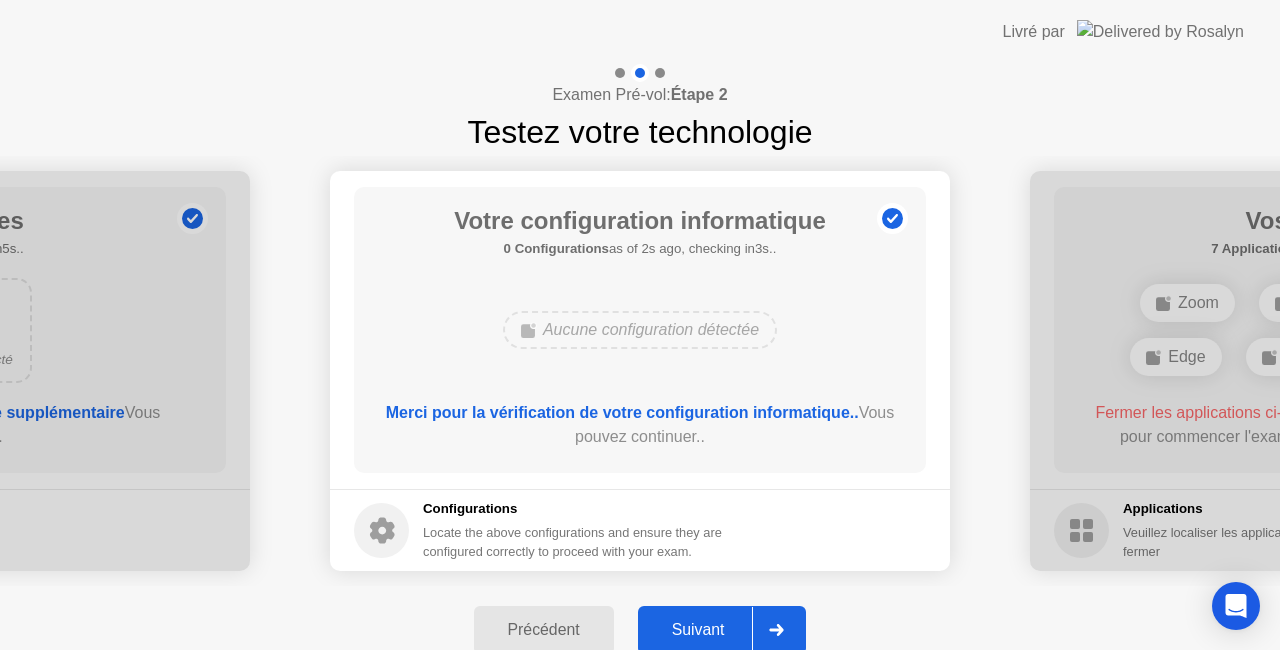 click on "Suivant" 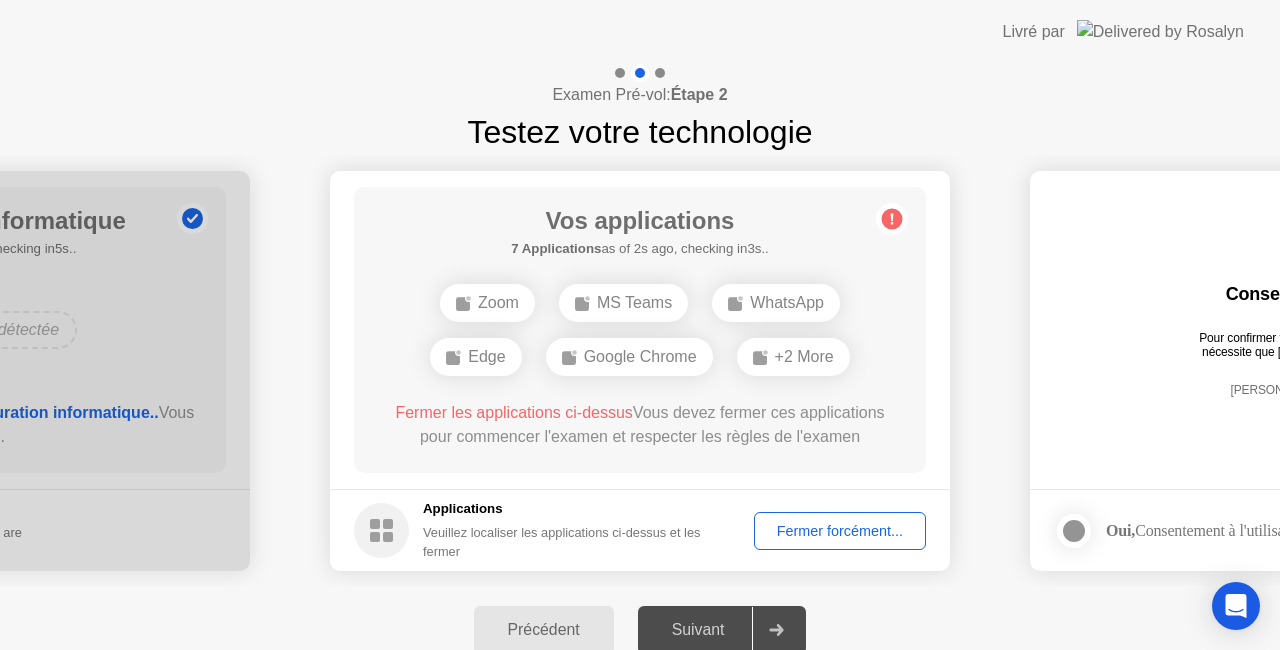 click on "Fermer forcément..." 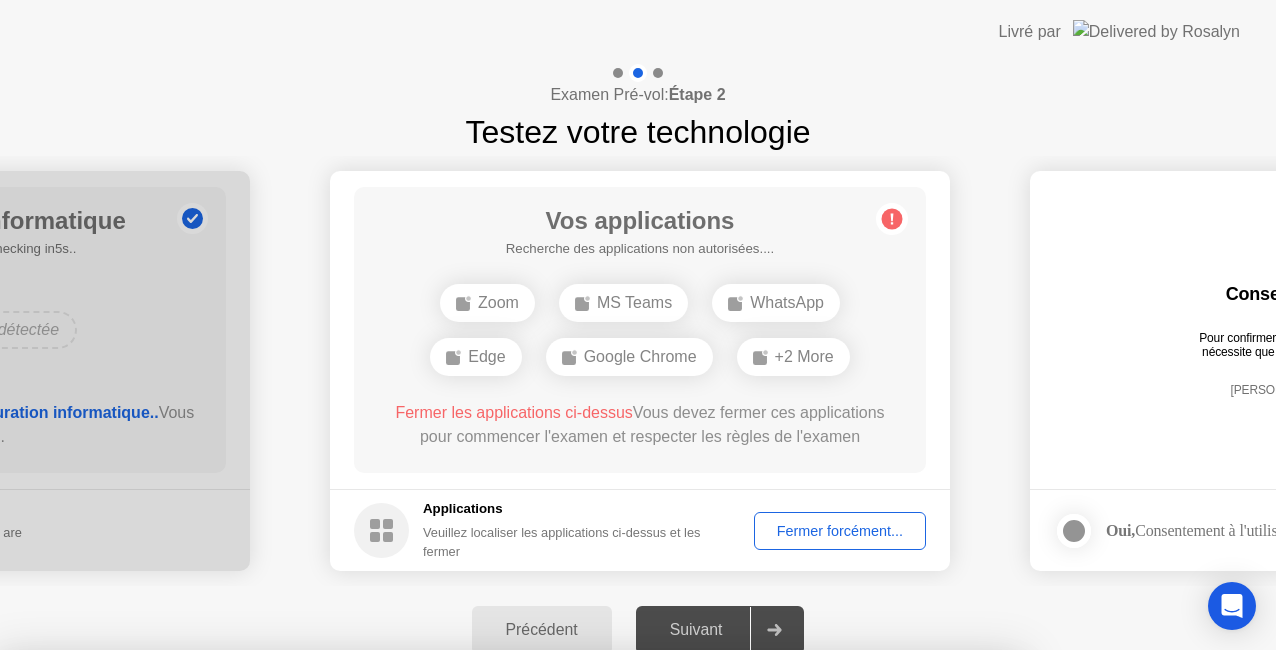 click on "Confirmer" at bounding box center (580, 926) 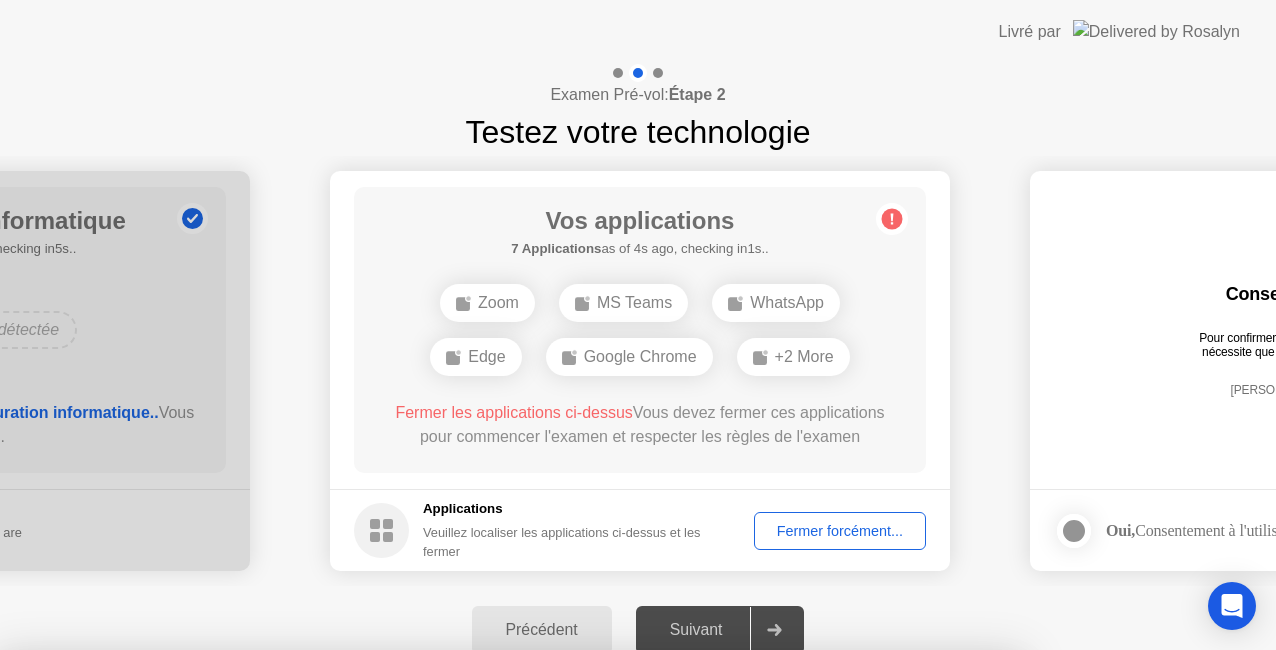 click on "Lire plus" at bounding box center (579, 888) 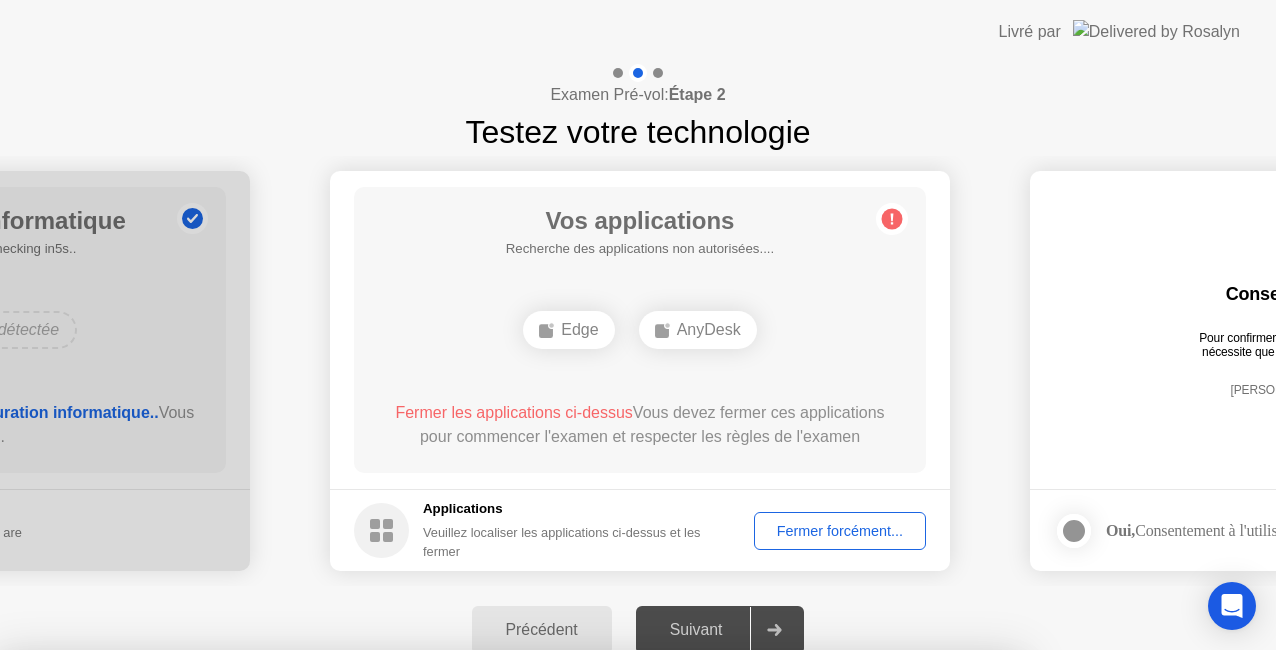 click on "Fermer" at bounding box center (438, 888) 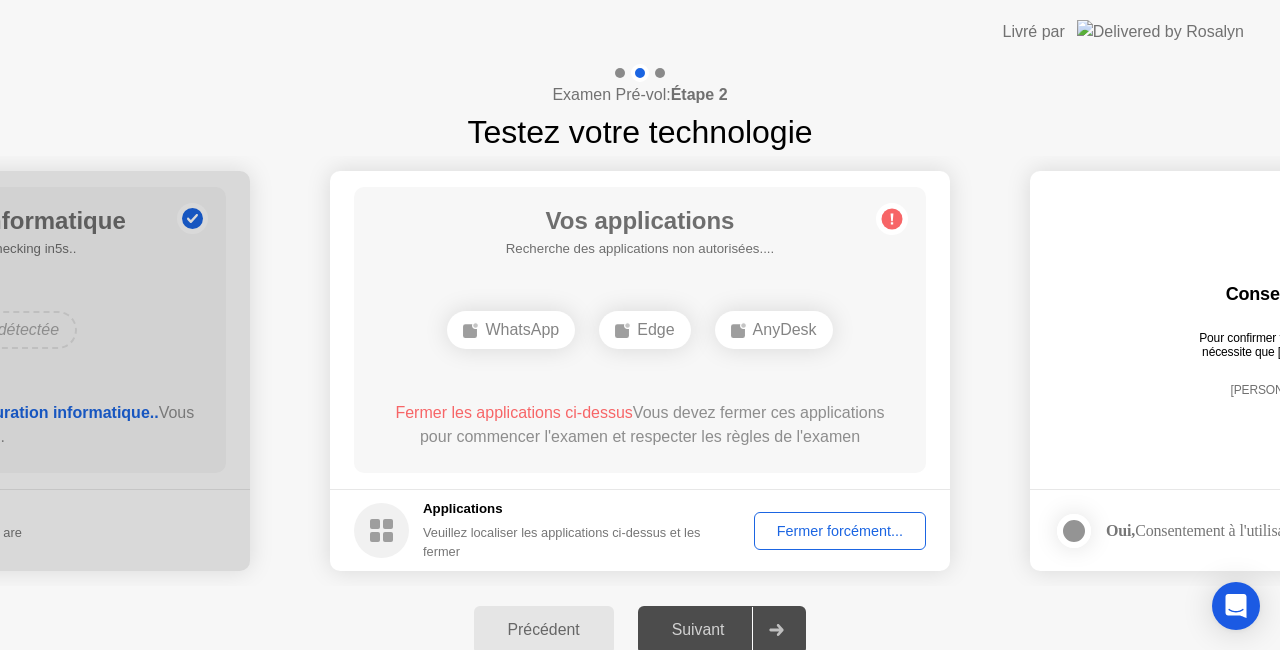 click on "Précédent Suivant" 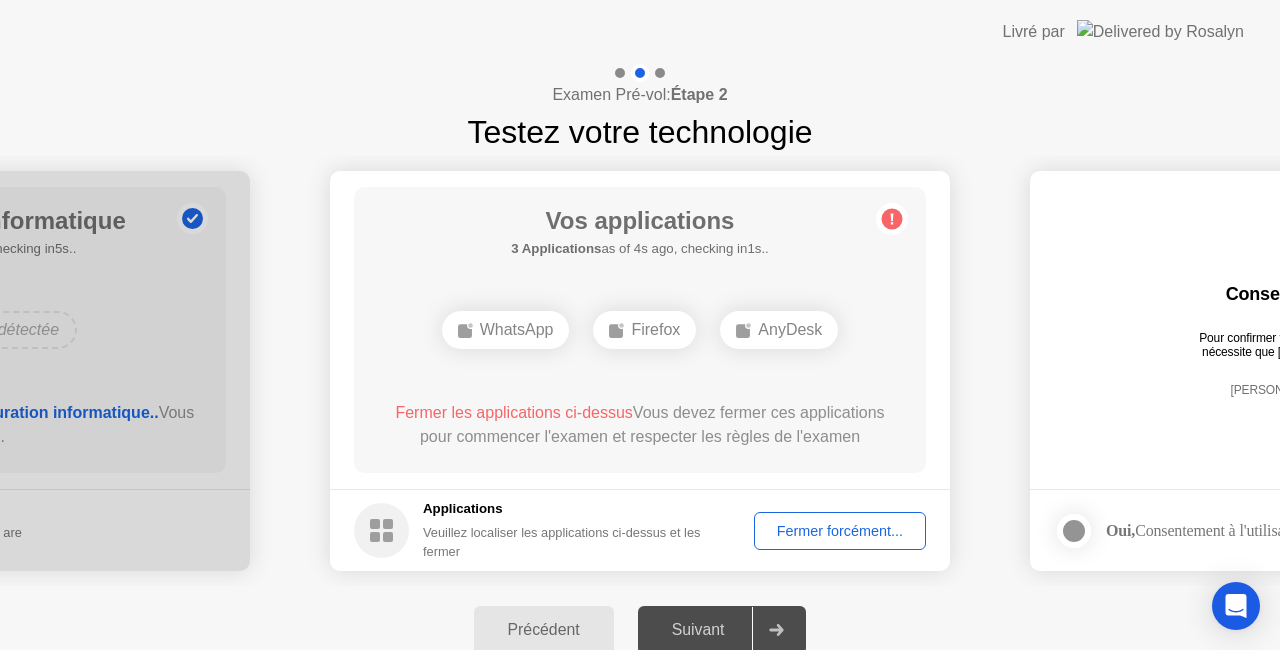 click on "Fermer forcément..." 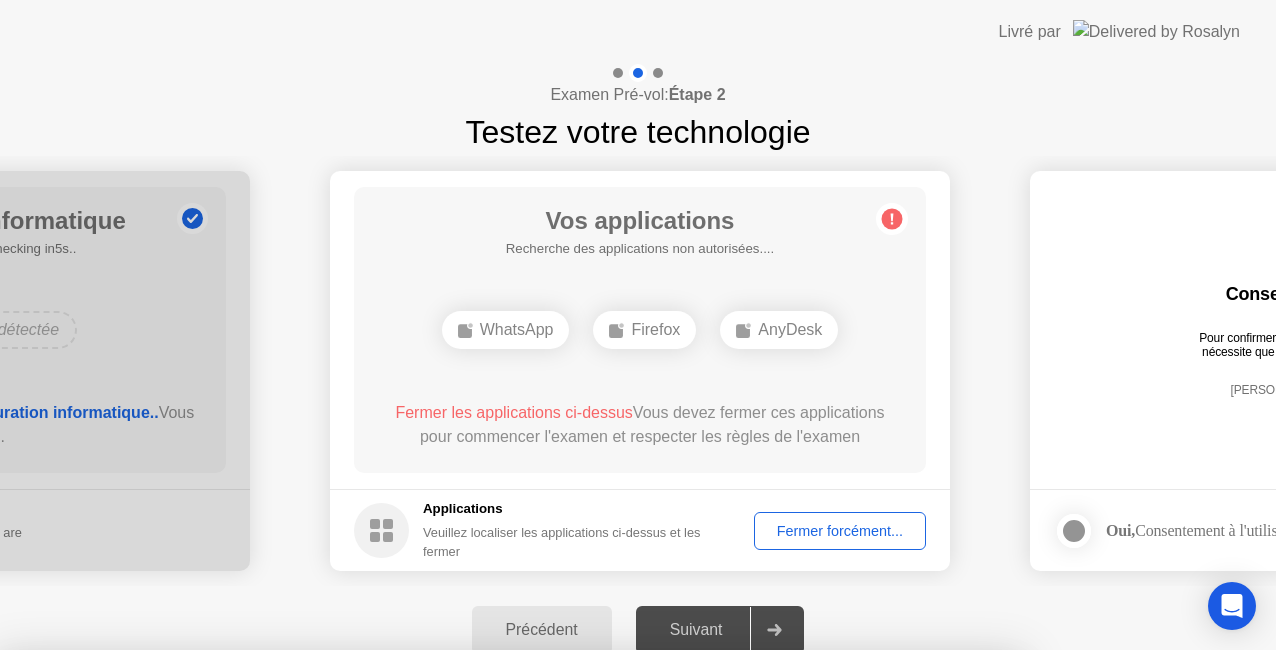 click on "Confirmer" at bounding box center [580, 926] 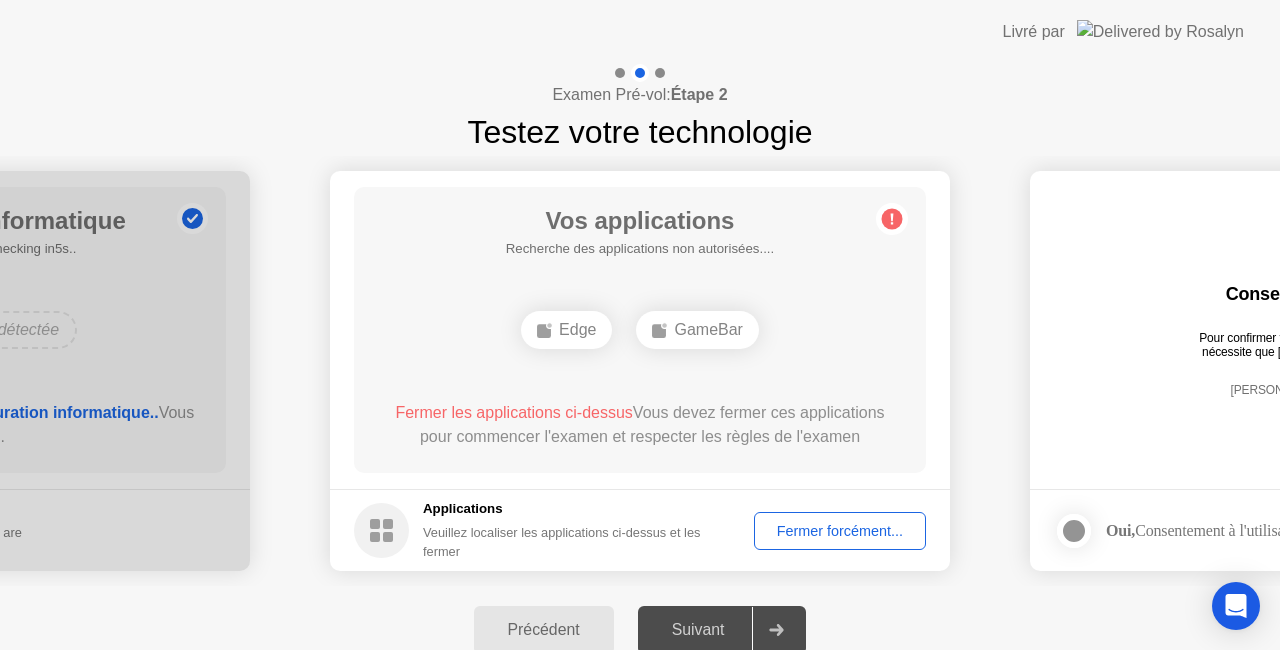 click on "GameBar" 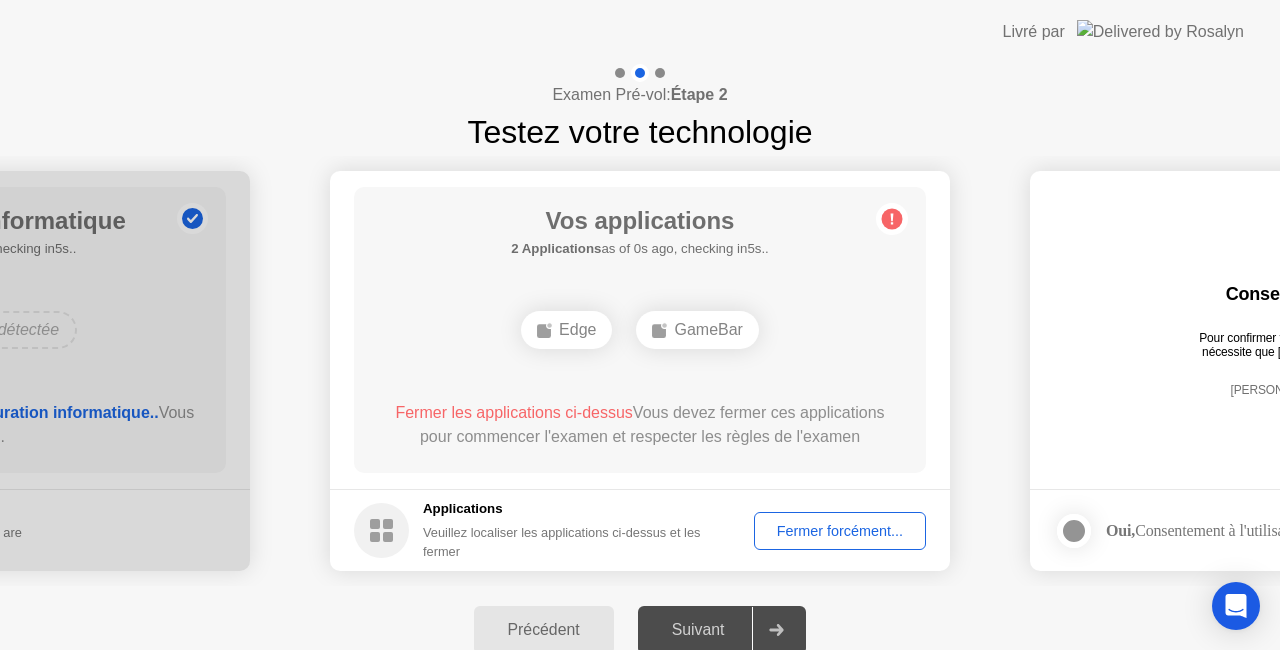 click on "GameBar" 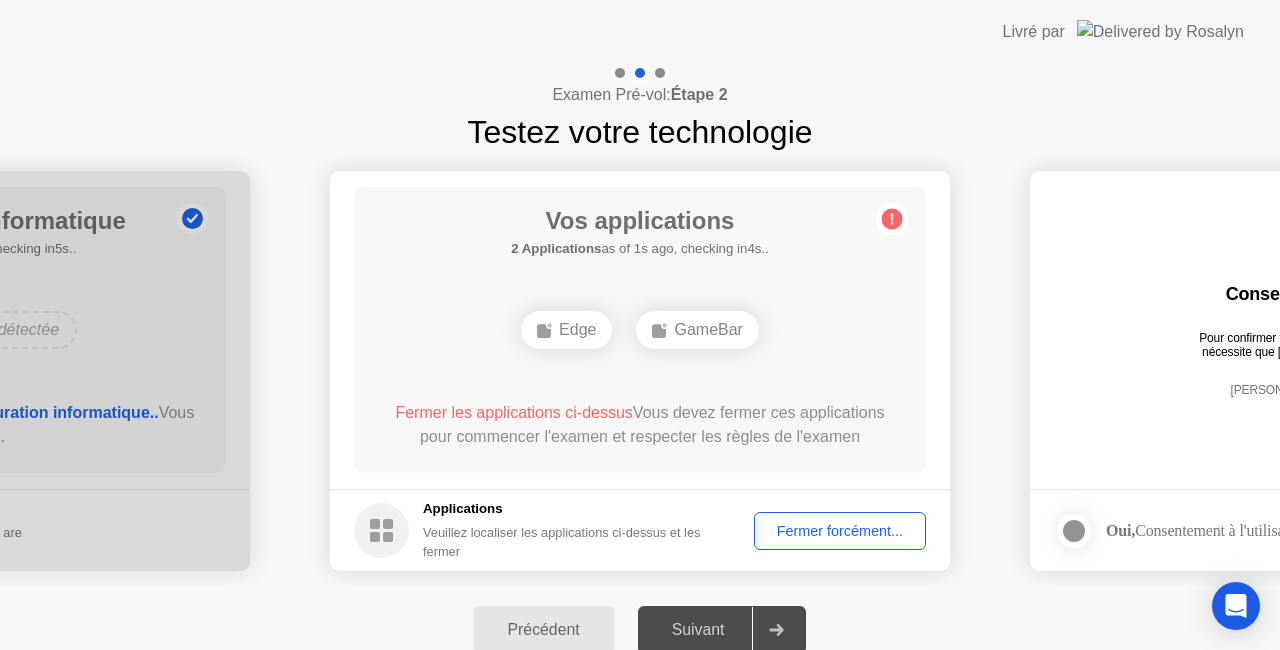 click on "Edge" 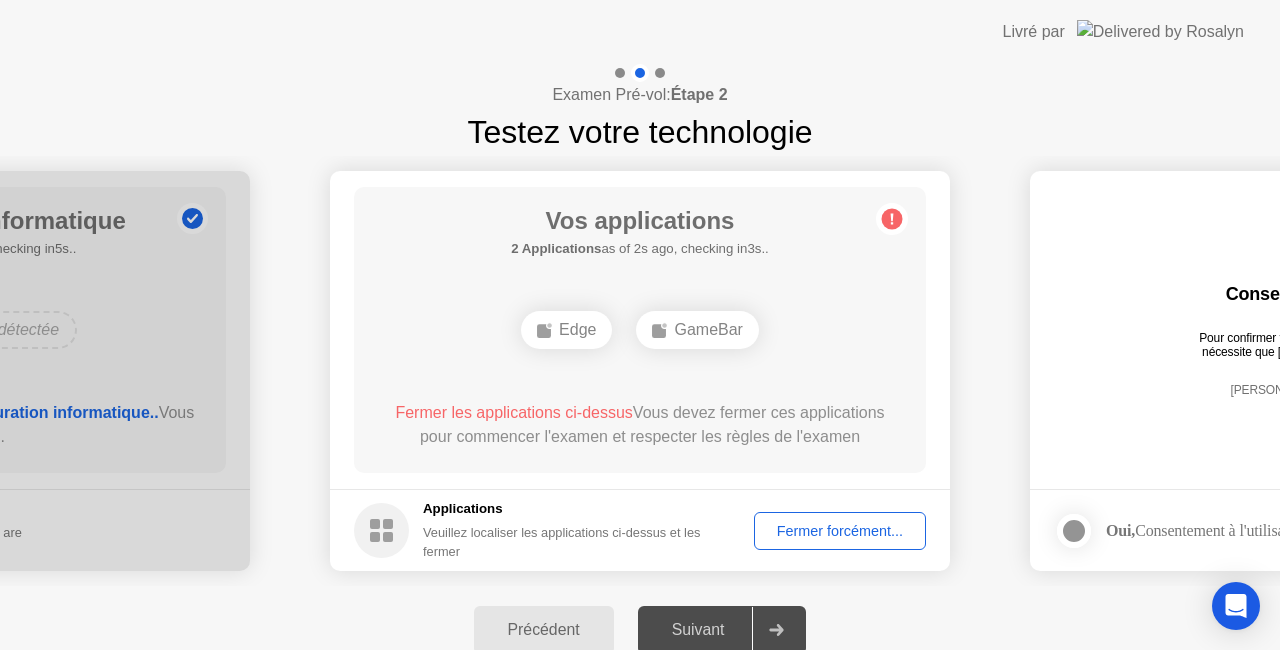 click on "Edge" 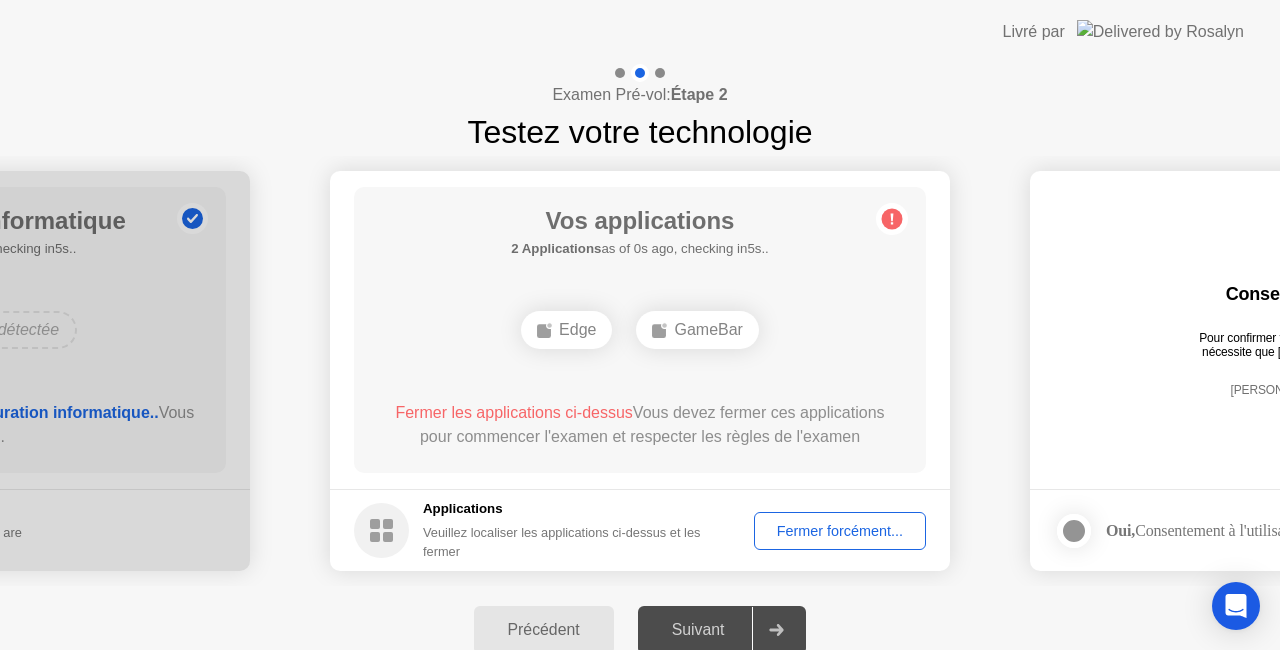 click on "Fermer forcément..." 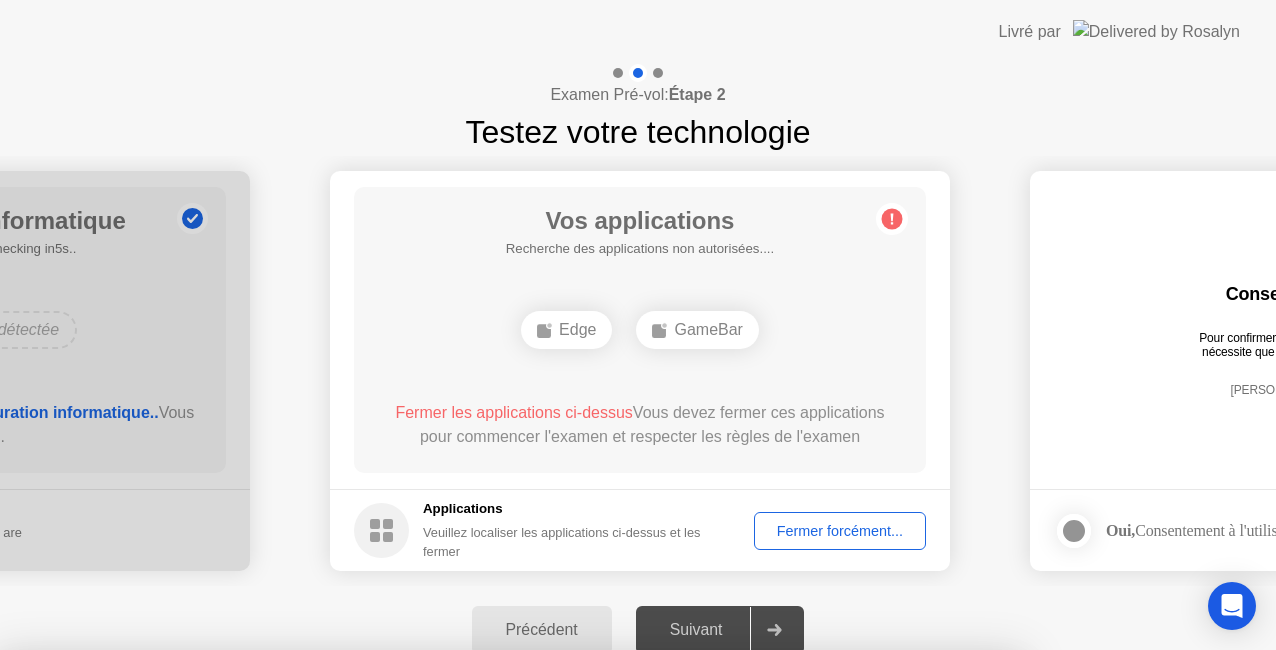 click on "Confirmer" at bounding box center (580, 926) 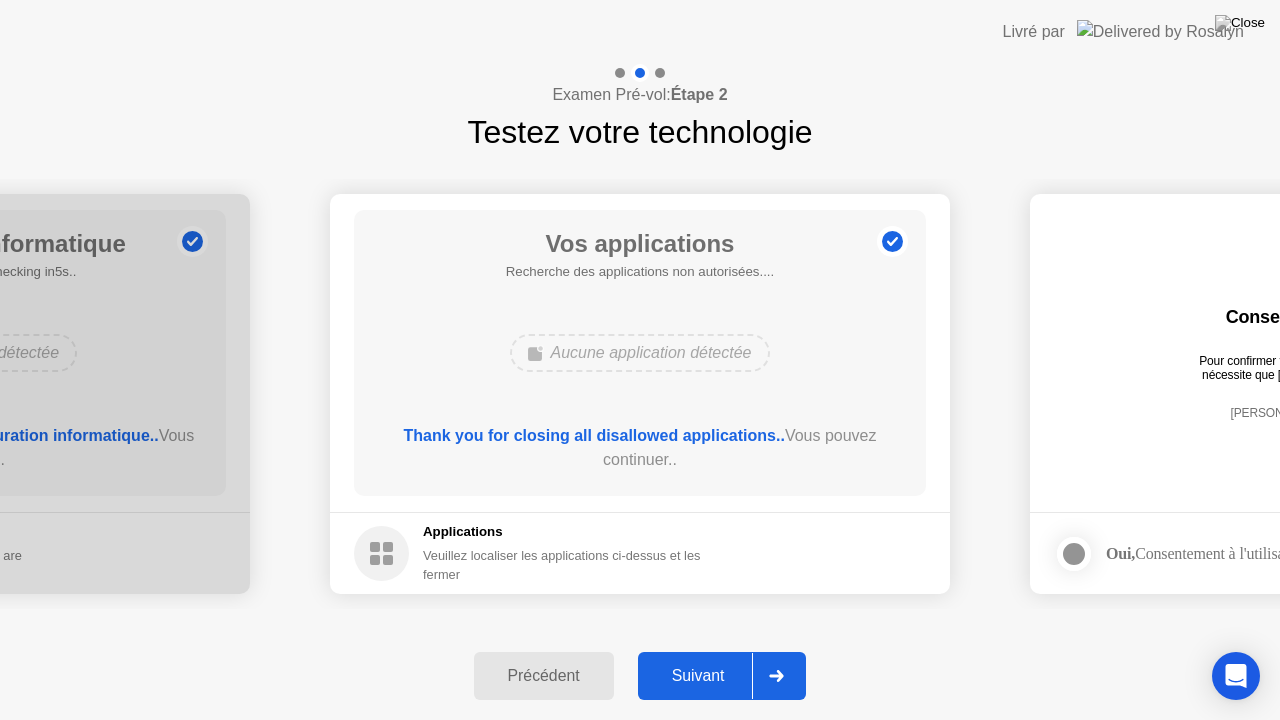 click on "Suivant" 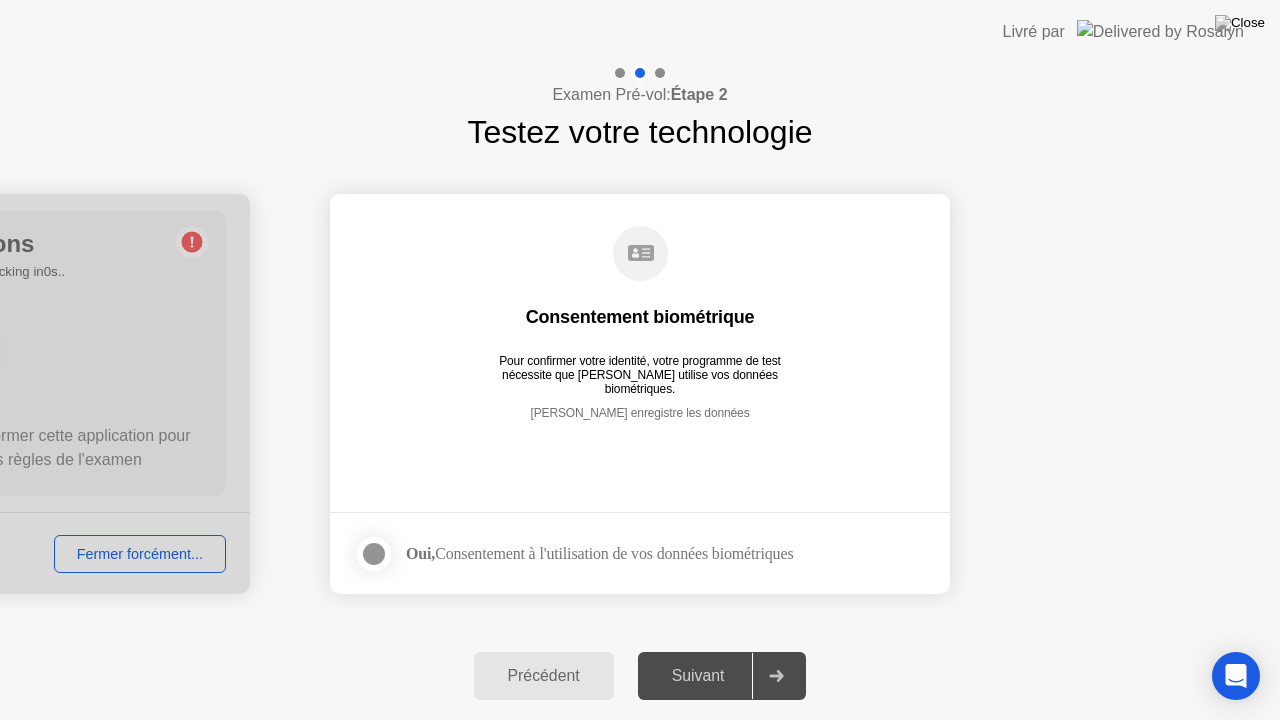 click on "Suivant" 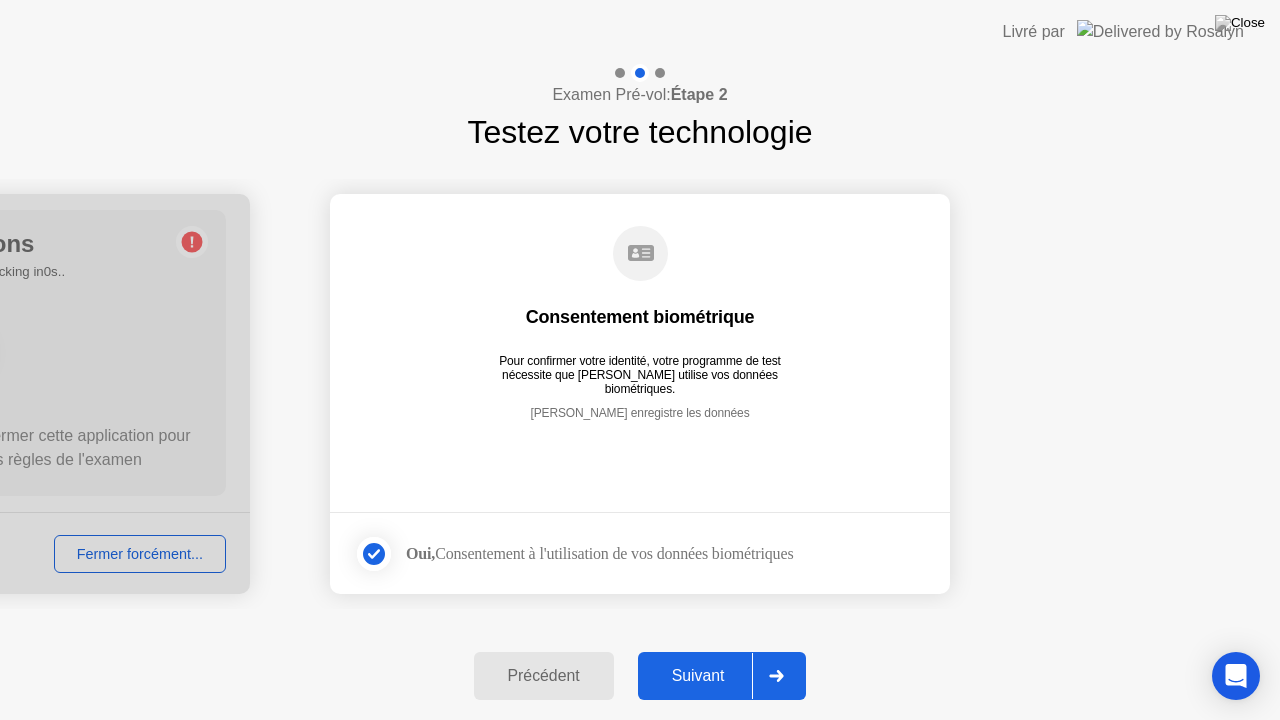 click on "Suivant" 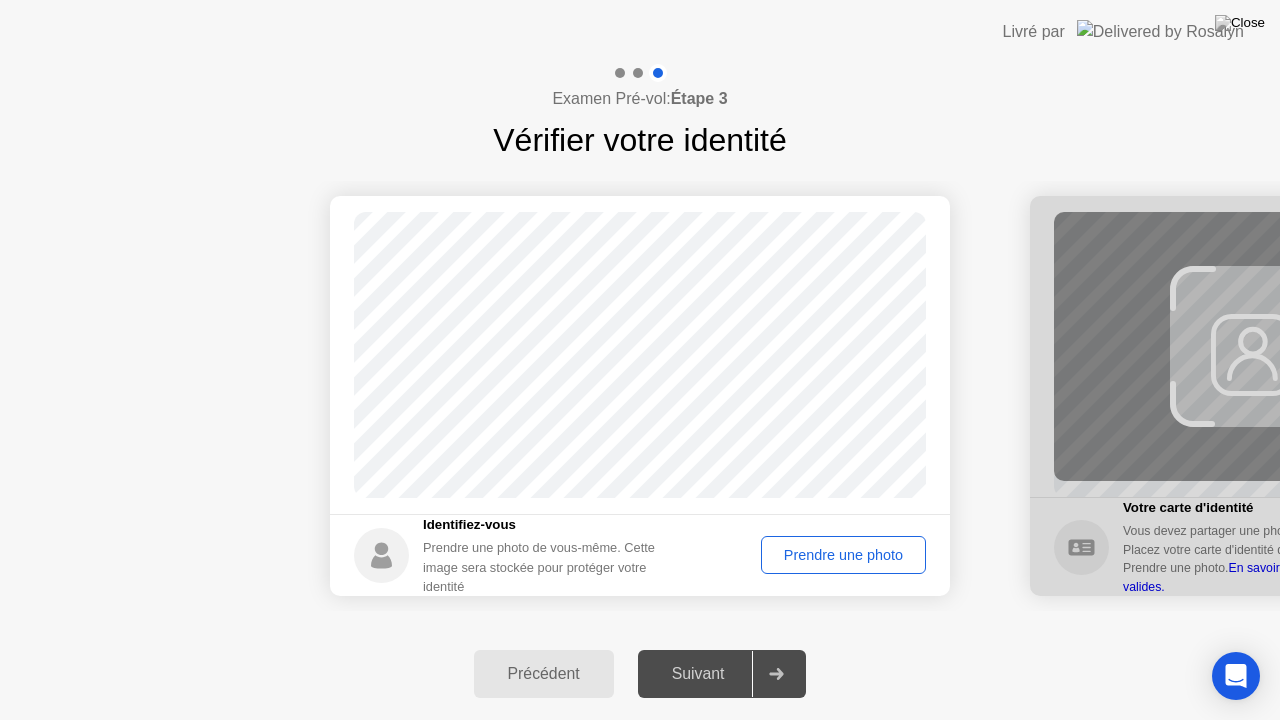 click on "Prendre une photo" 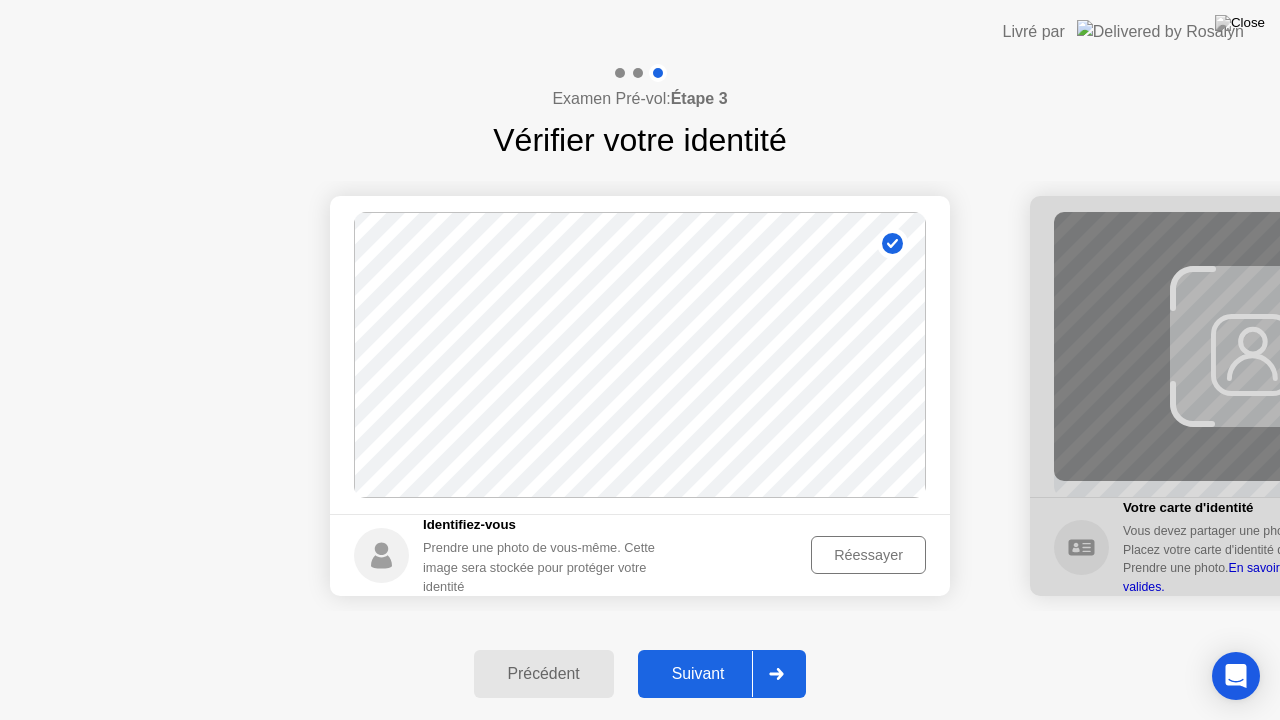 click on "Suivant" 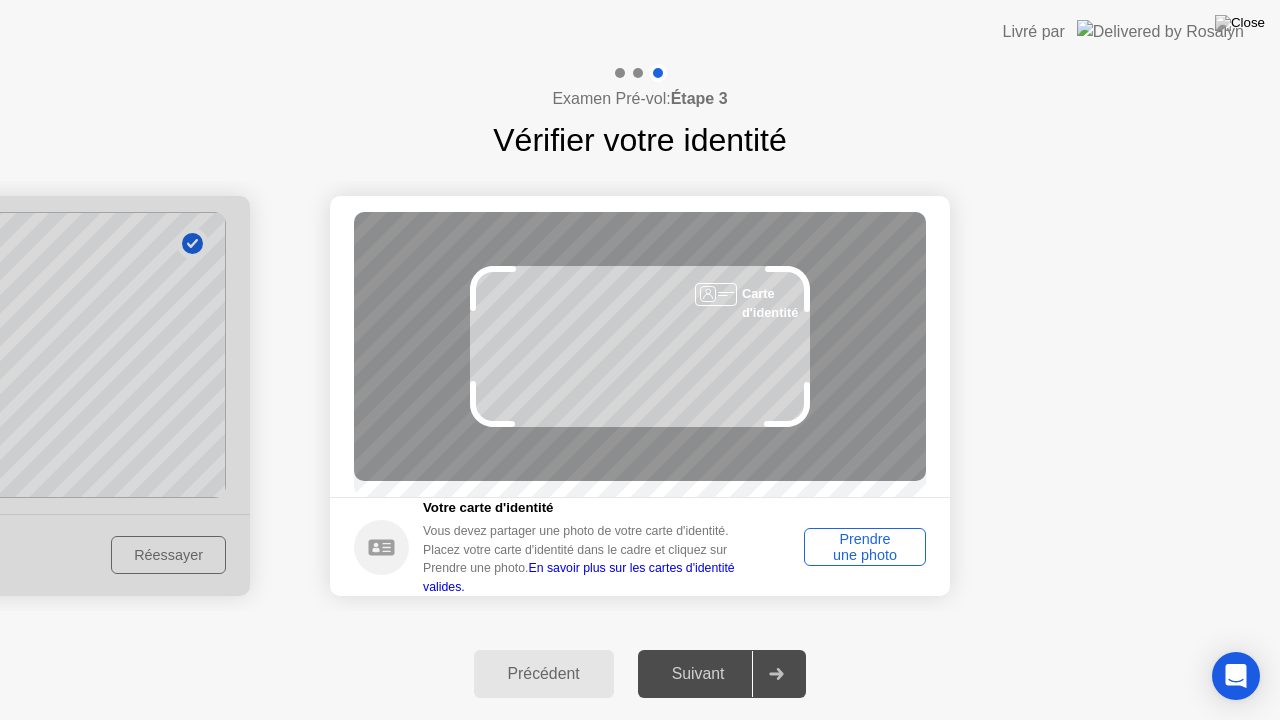 click on "Prendre une photo" 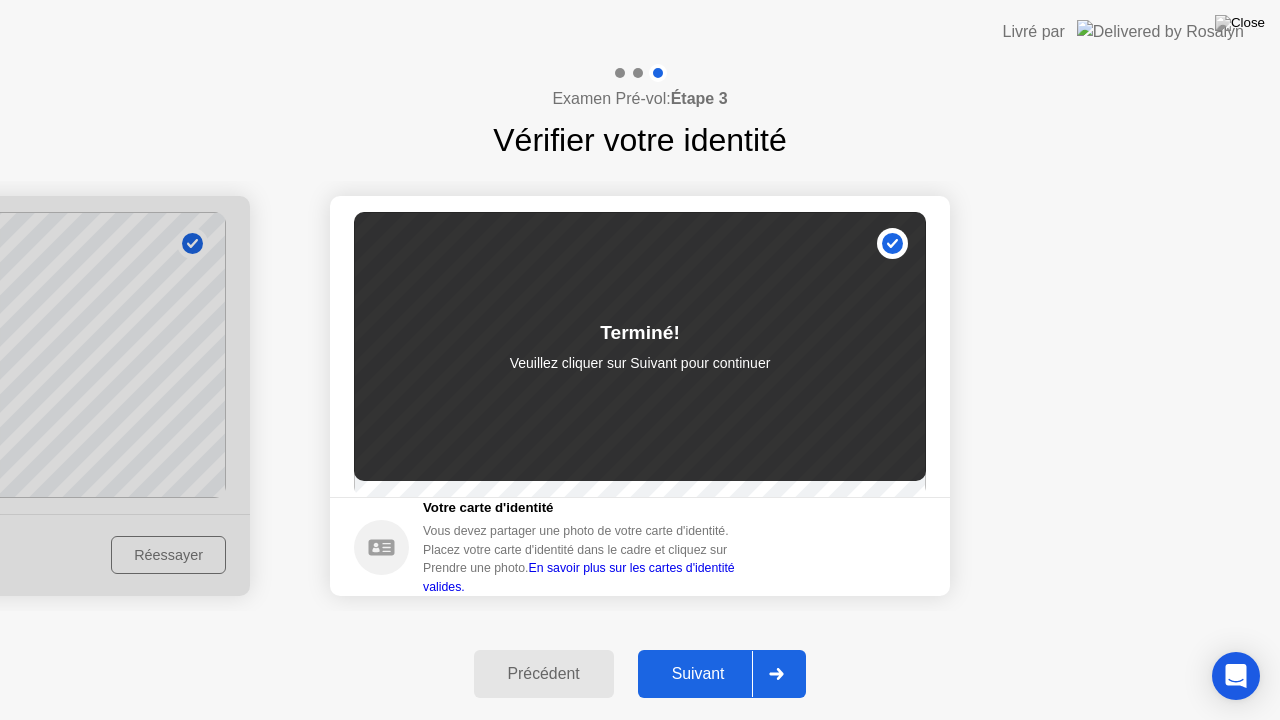 click on "Suivant" 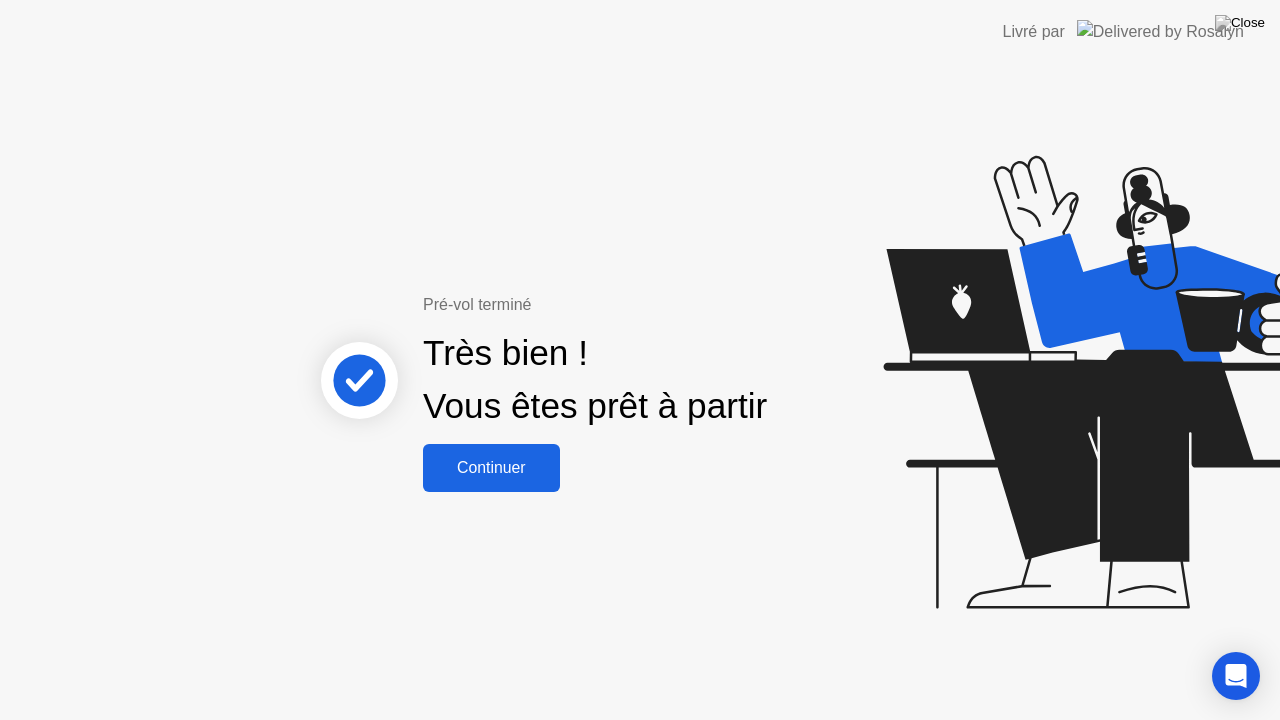 click on "Continuer" 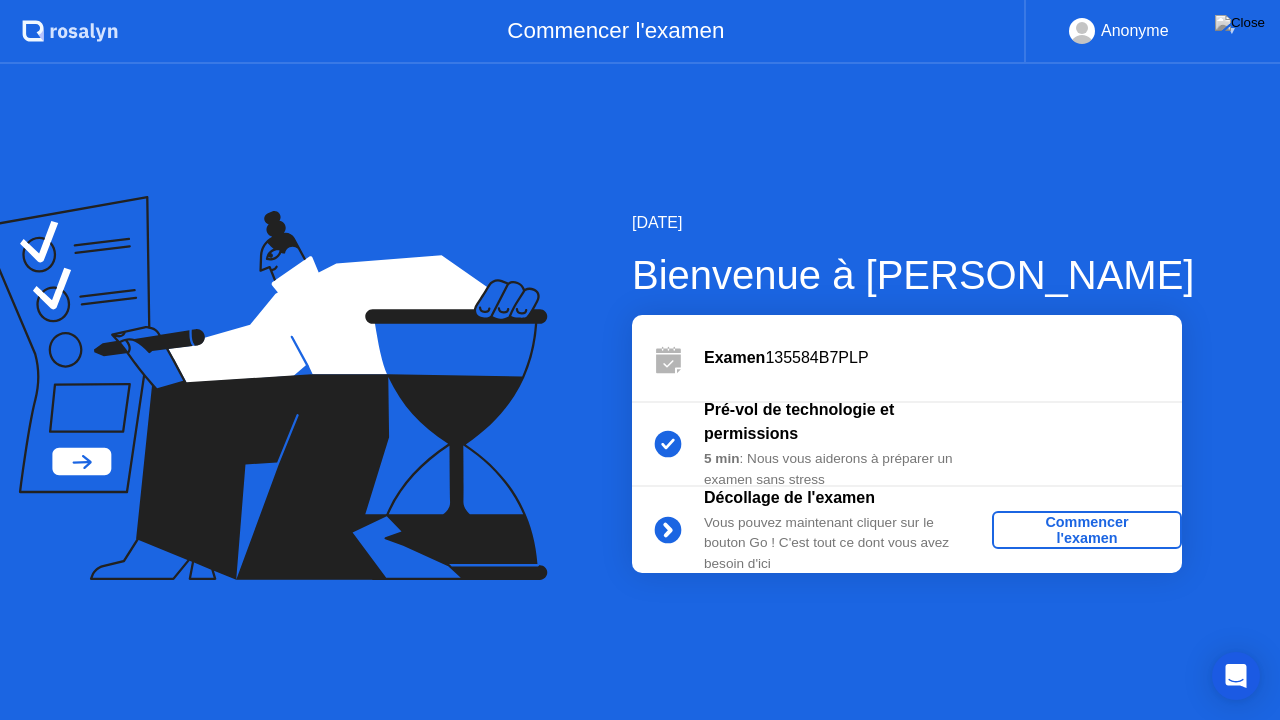 click on "Commencer l'examen" 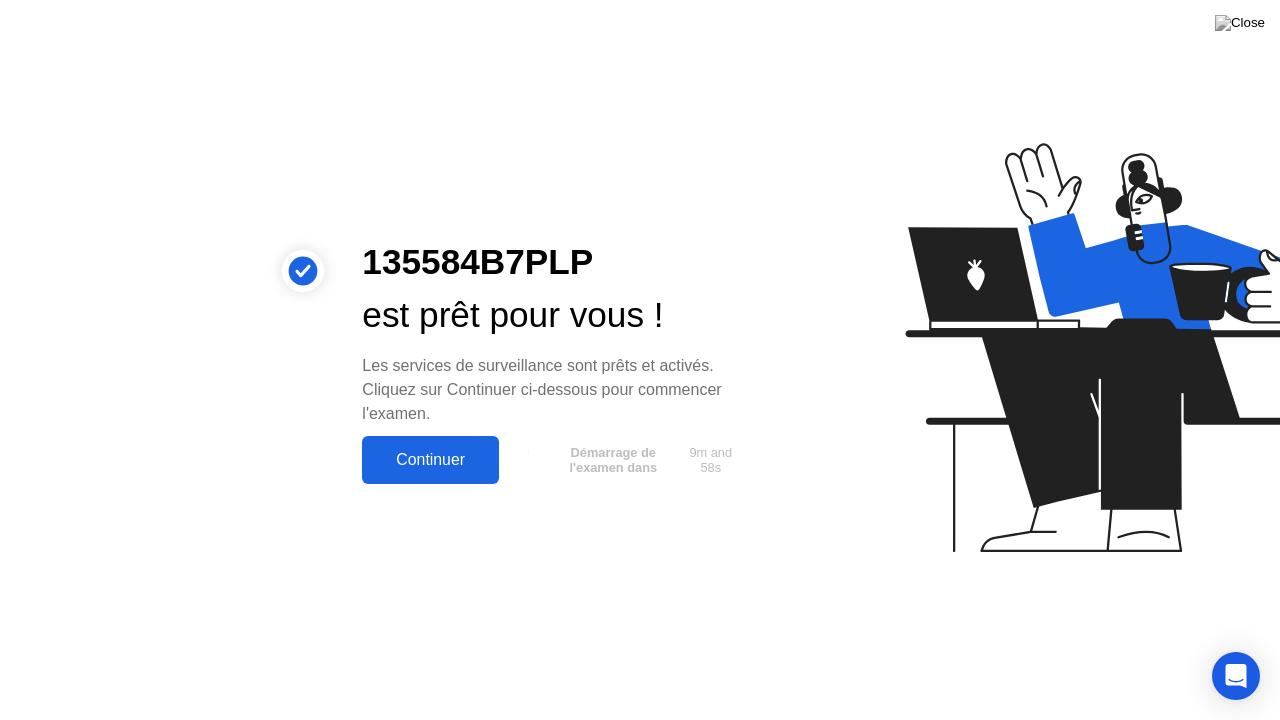 click on "Continuer" 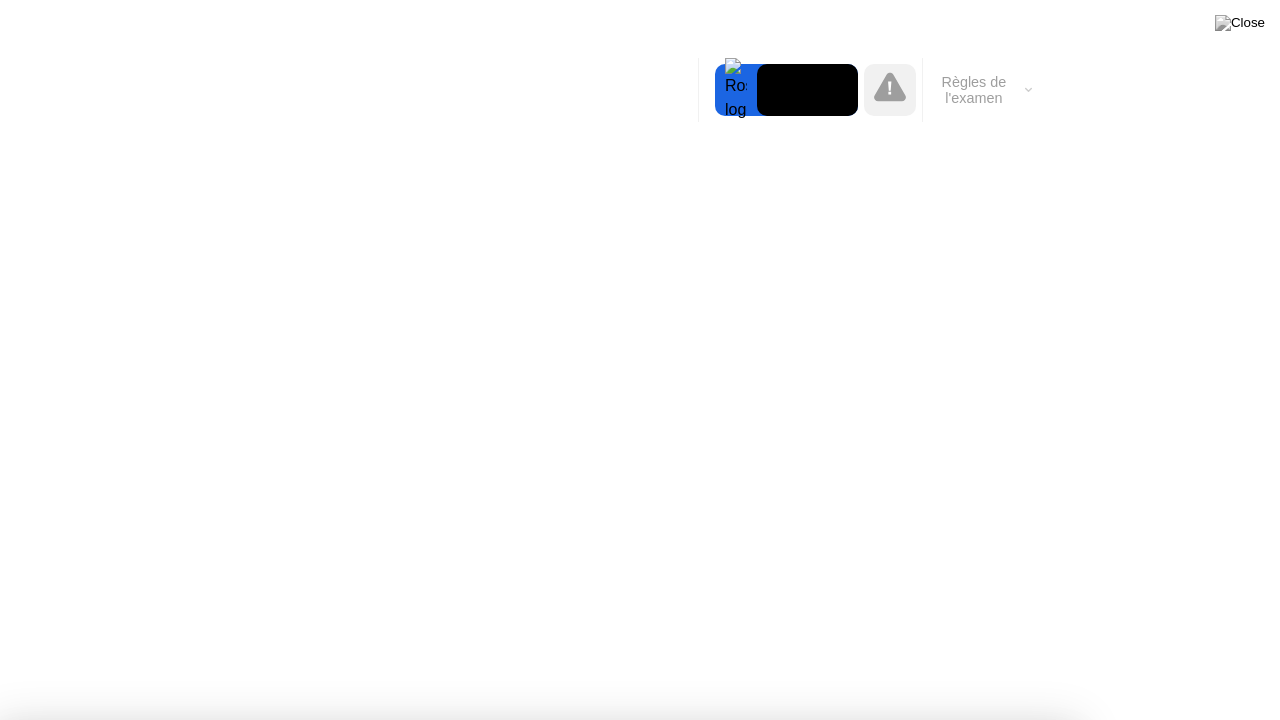 click on "Compris!" at bounding box center (657, 1227) 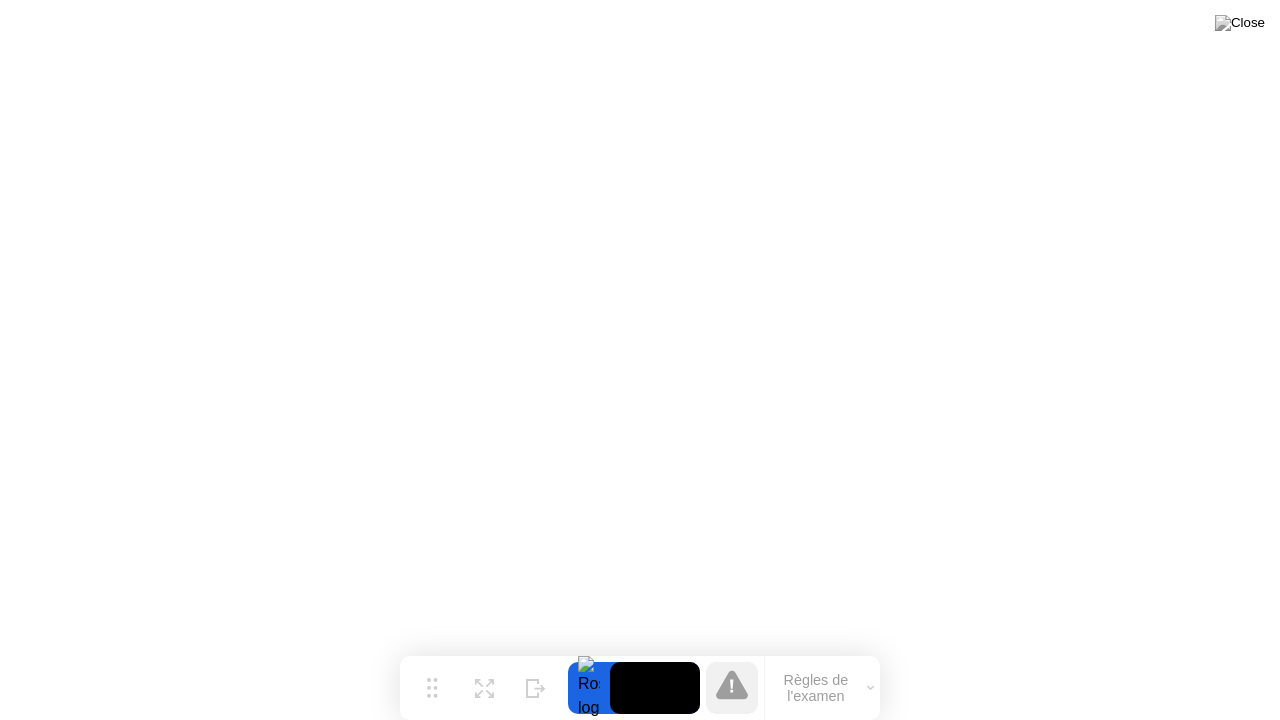 click on "Règles de l'examen" 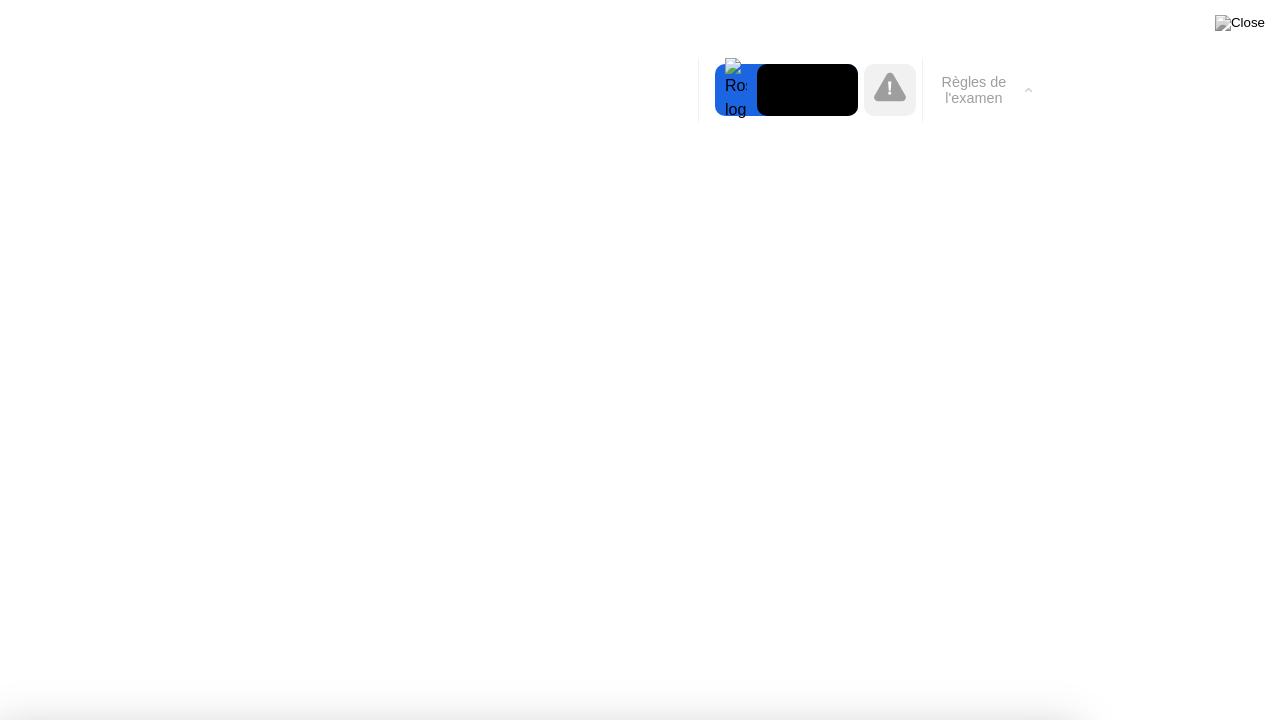 click on "Compris!" at bounding box center (537, 1289) 